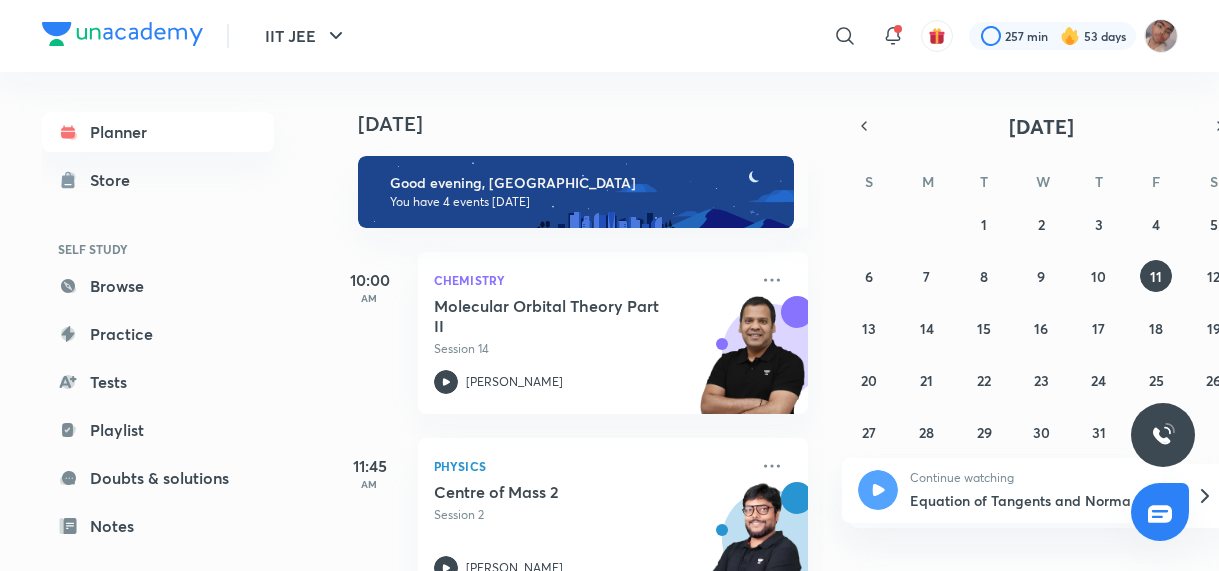 scroll, scrollTop: 0, scrollLeft: 0, axis: both 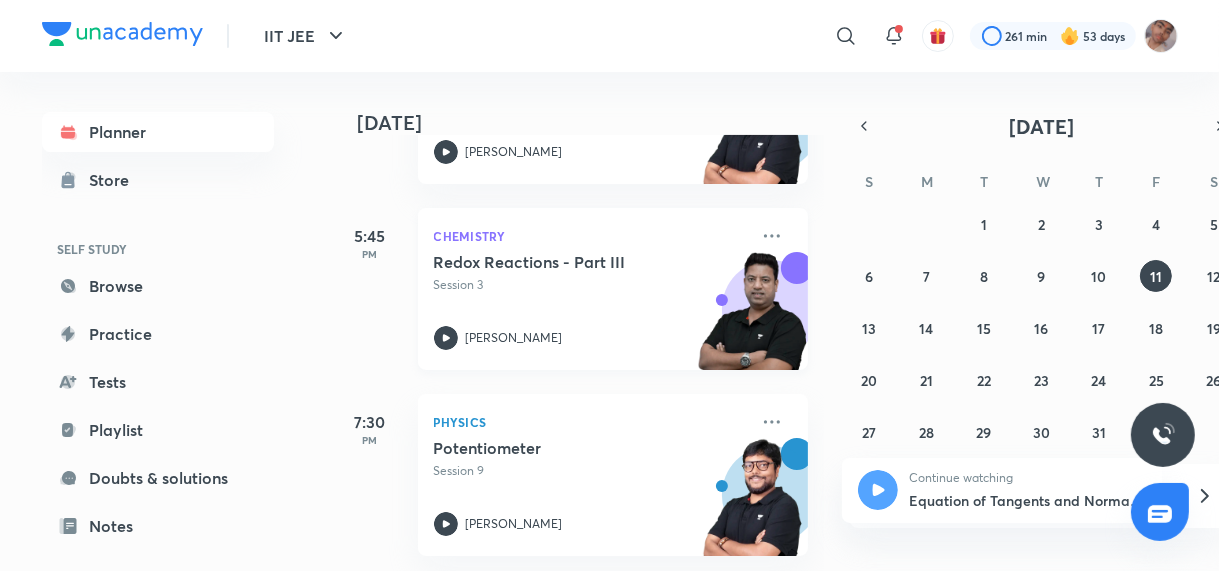 click on "Redox Reactions - Part III Session 3 Brijesh Jindal" at bounding box center (591, 301) 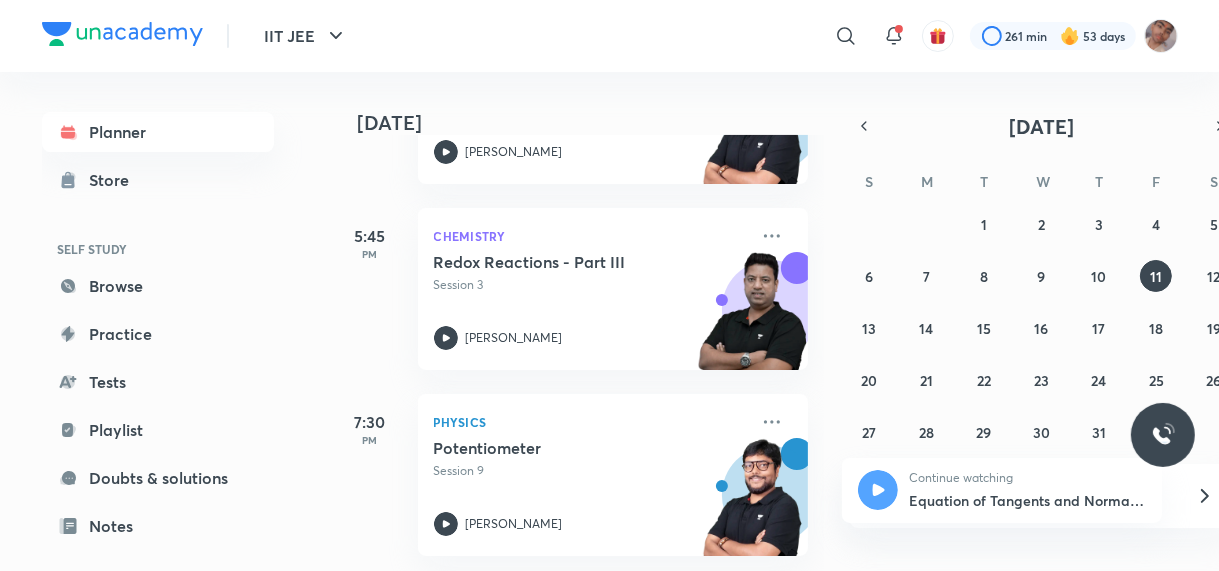 scroll, scrollTop: 12, scrollLeft: 14, axis: both 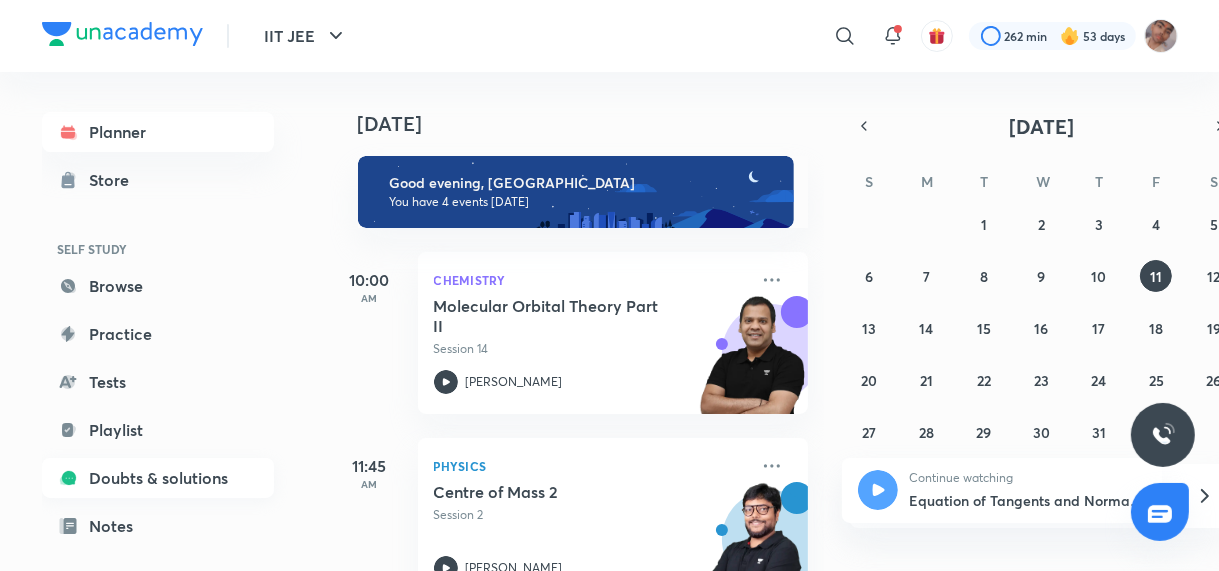click on "Doubts & solutions" at bounding box center (158, 478) 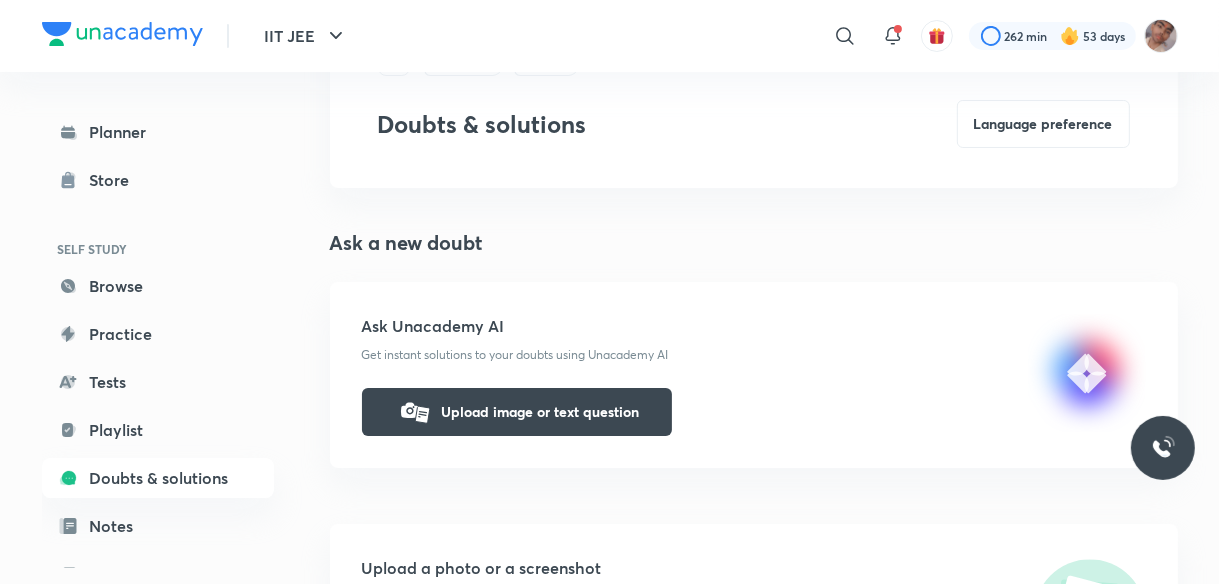 scroll, scrollTop: 108, scrollLeft: 0, axis: vertical 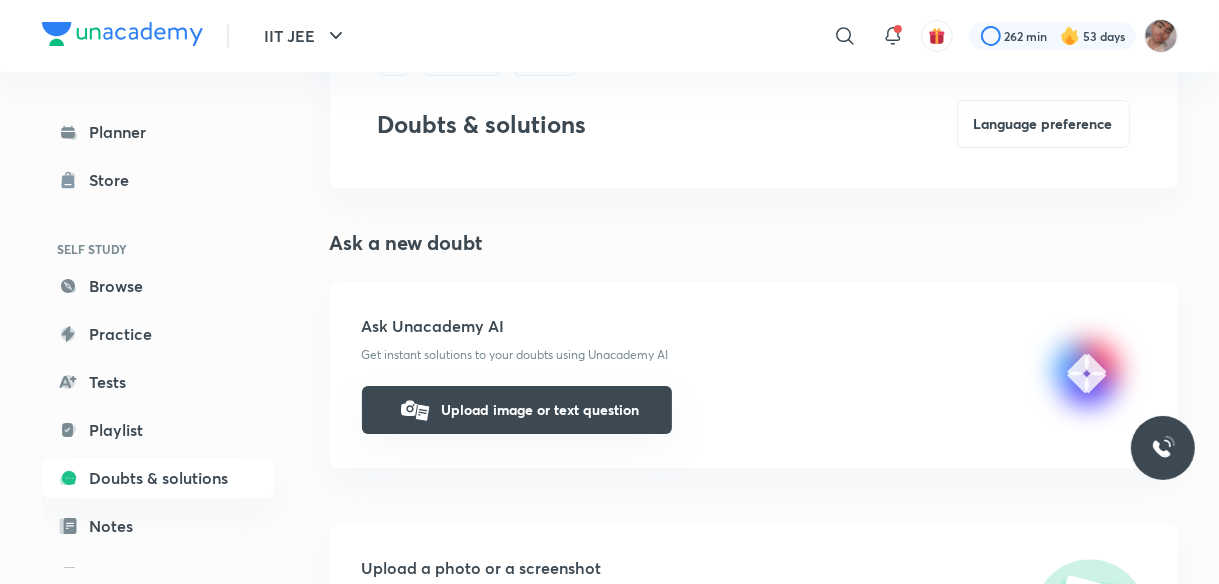 click on "Upload image or text question" at bounding box center [517, 410] 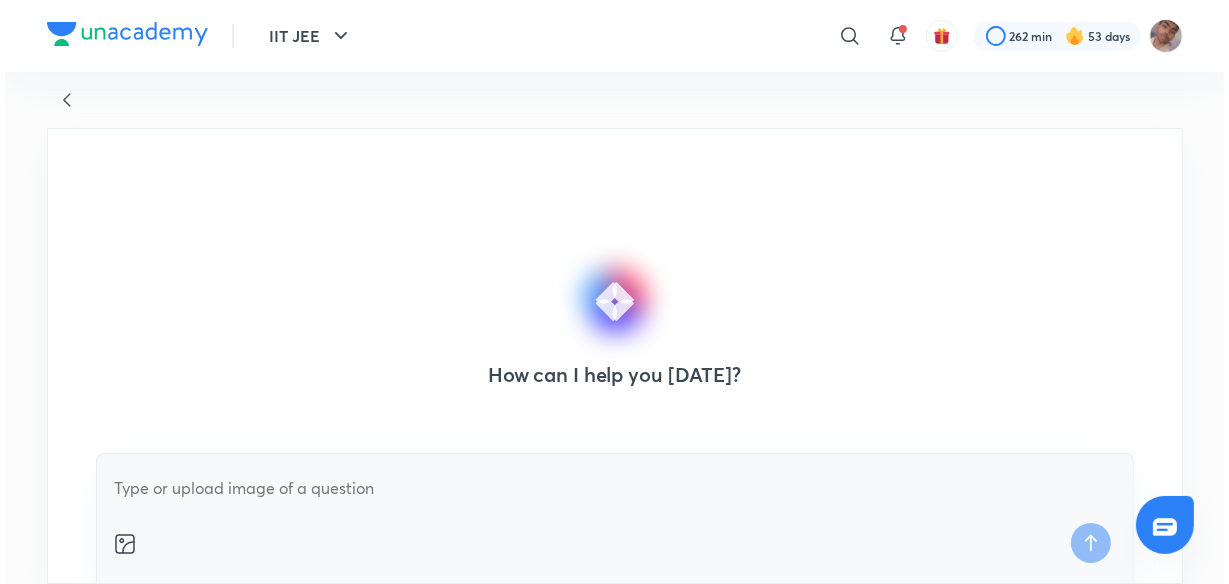 scroll, scrollTop: 0, scrollLeft: 0, axis: both 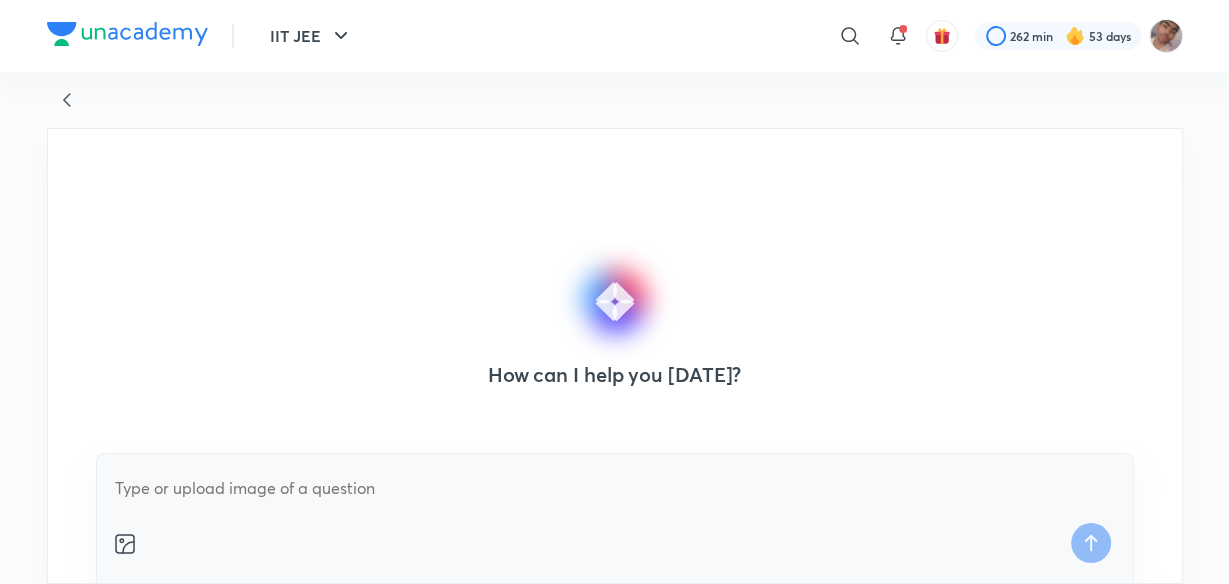 click at bounding box center (615, 488) 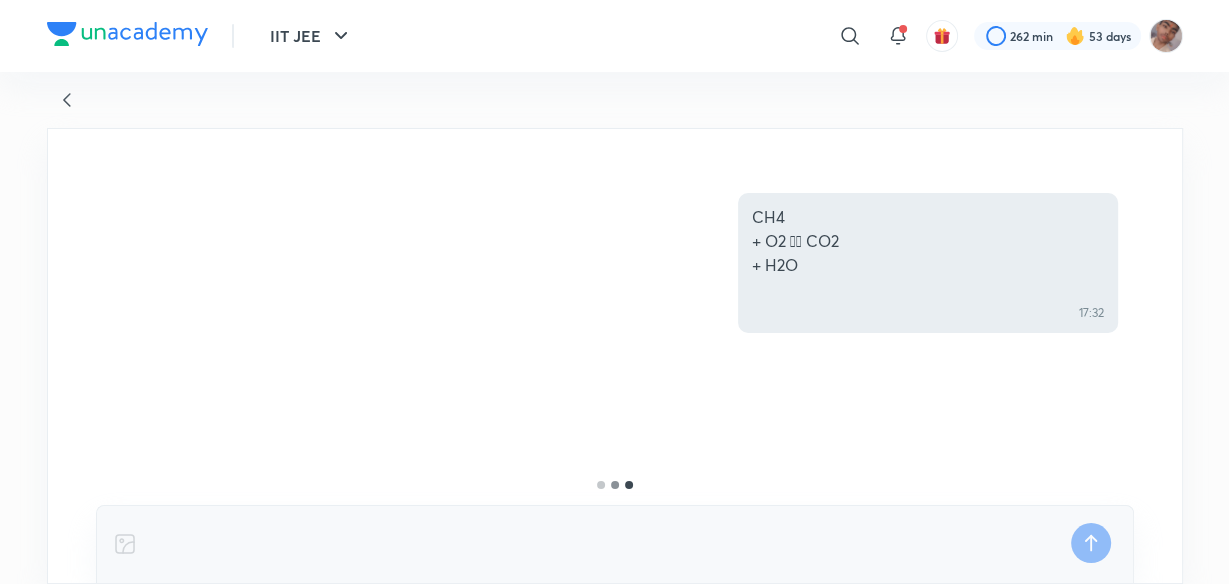 click on "CH4
+ O2  CO2
+ H2O" at bounding box center [928, 241] 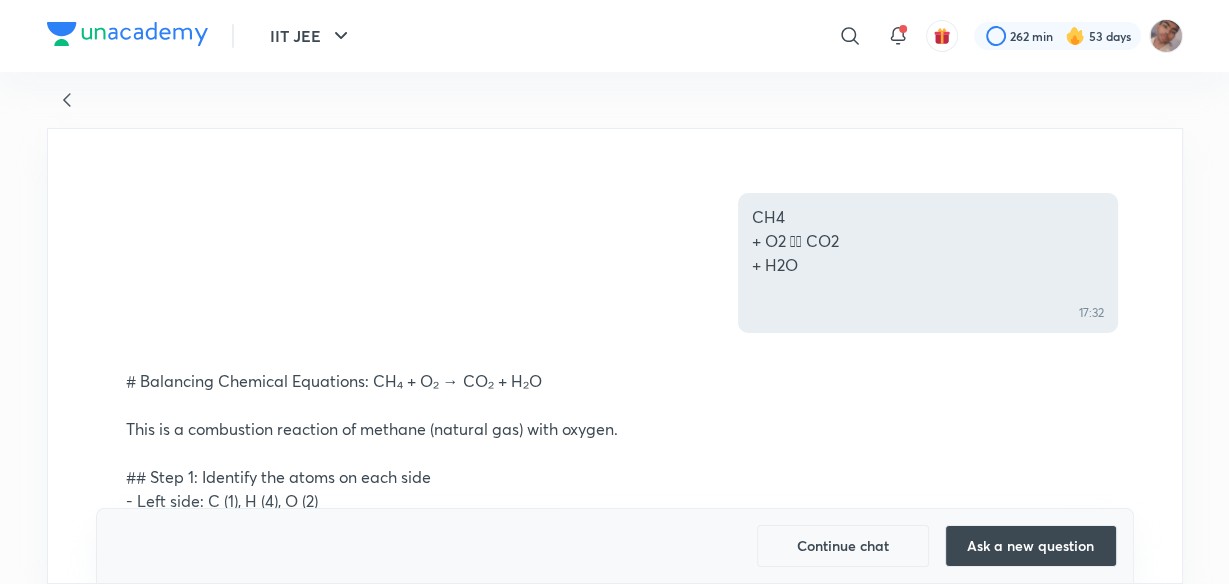 click on "CH4
+ O2  CO2
+ H2O" at bounding box center [928, 241] 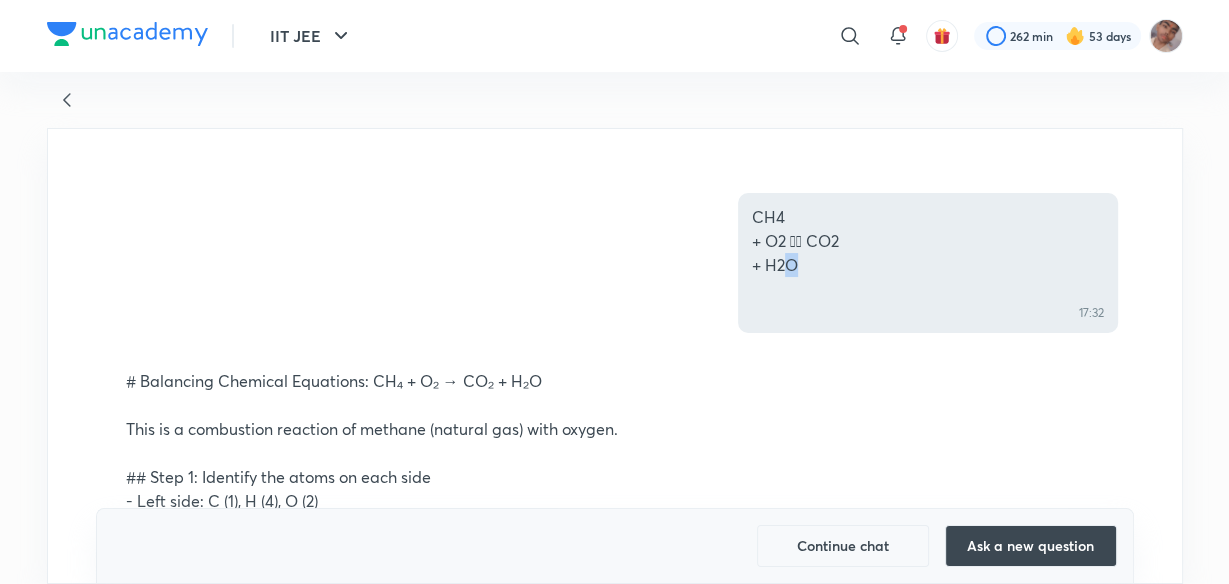 click on "CH4
+ O2  CO2
+ H2O" at bounding box center [928, 241] 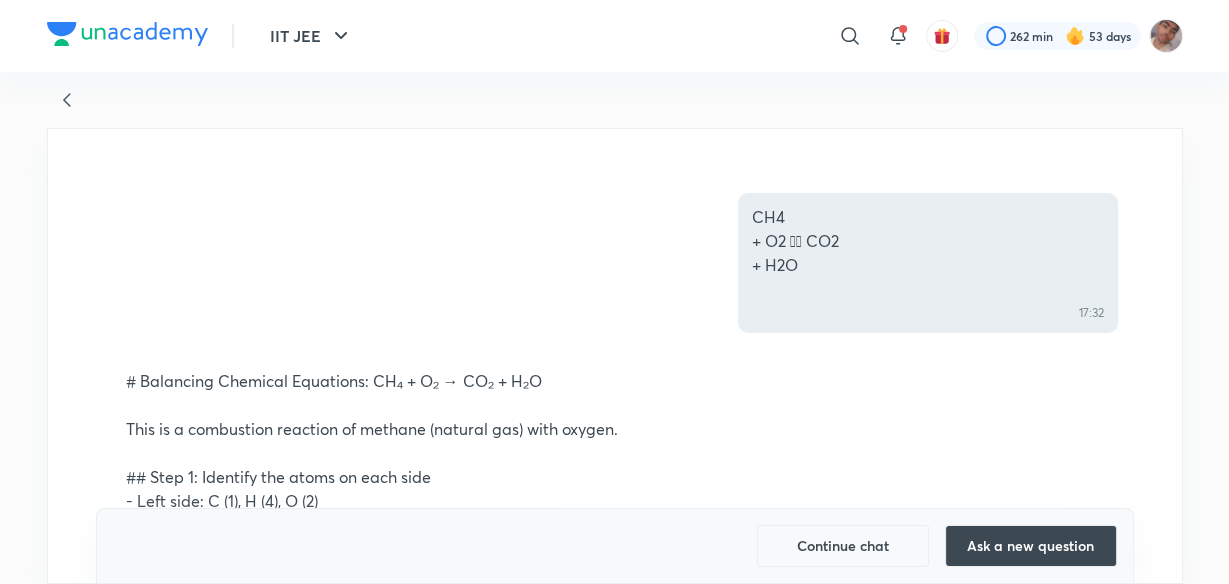 click on "CH4
+ O2  CO2
+ H2O" at bounding box center [928, 241] 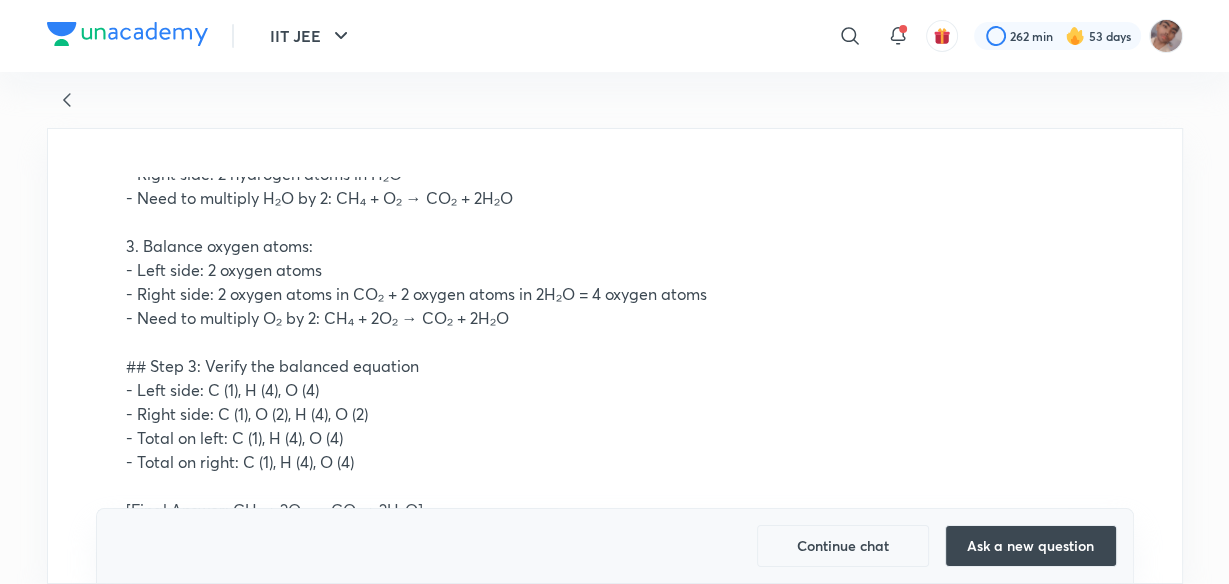 scroll, scrollTop: 560, scrollLeft: 0, axis: vertical 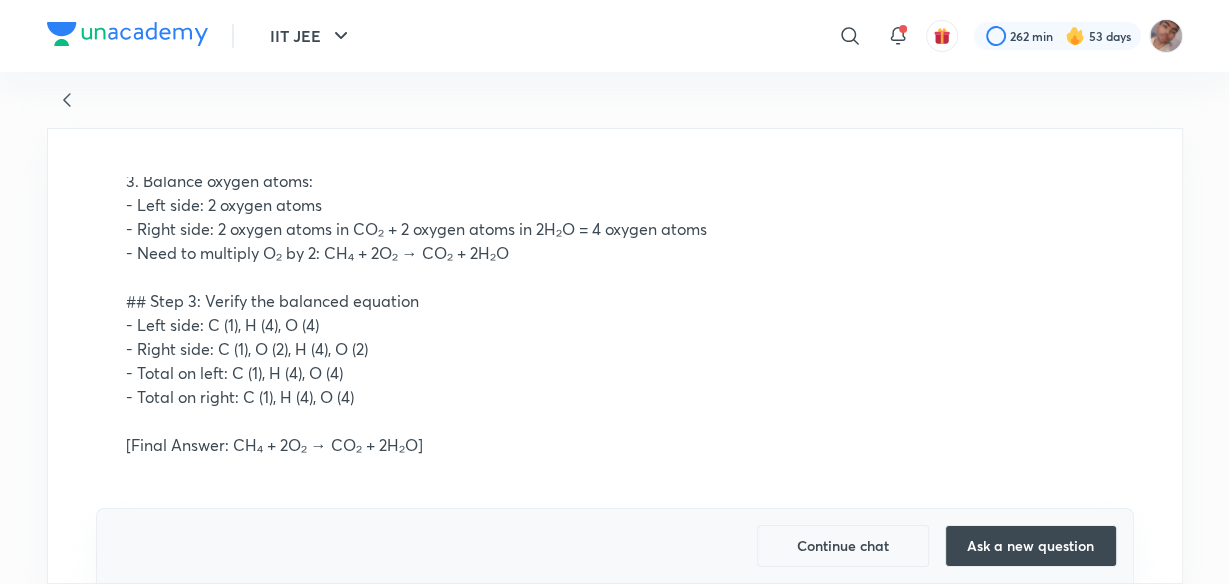 click on "Continue chat" at bounding box center [843, 546] 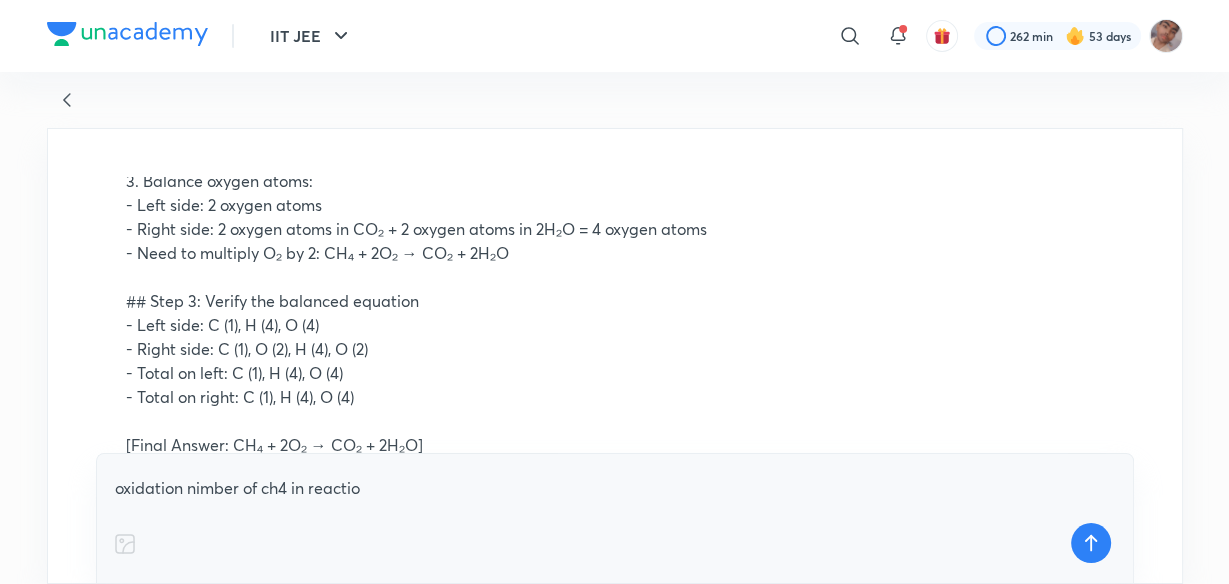 type on "oxidation nimber of ch4 in reaction" 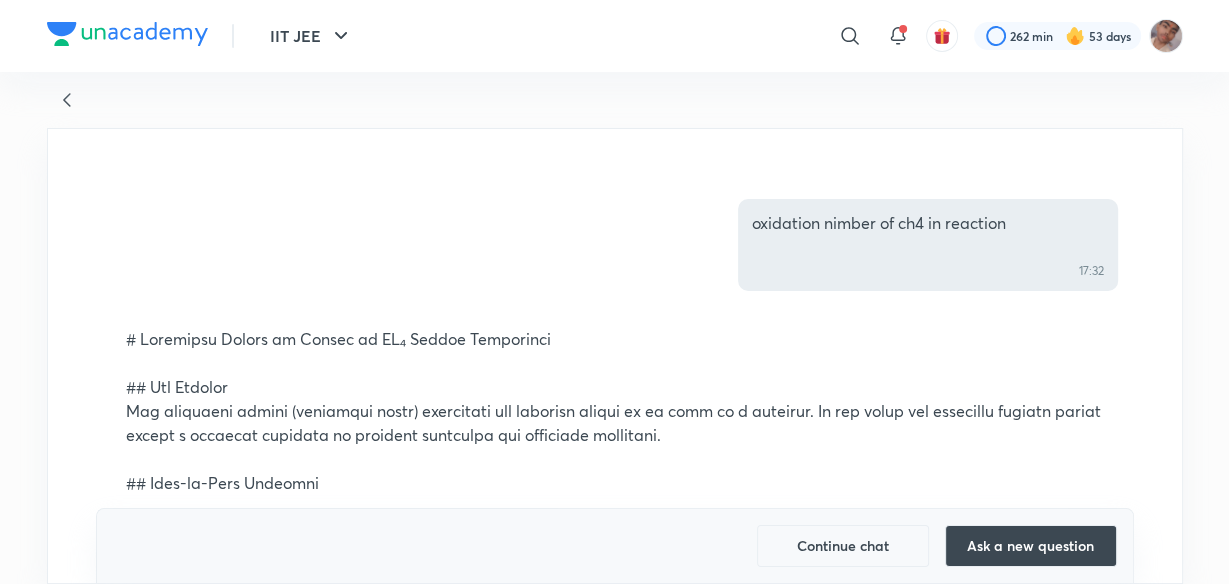 scroll, scrollTop: 777, scrollLeft: 0, axis: vertical 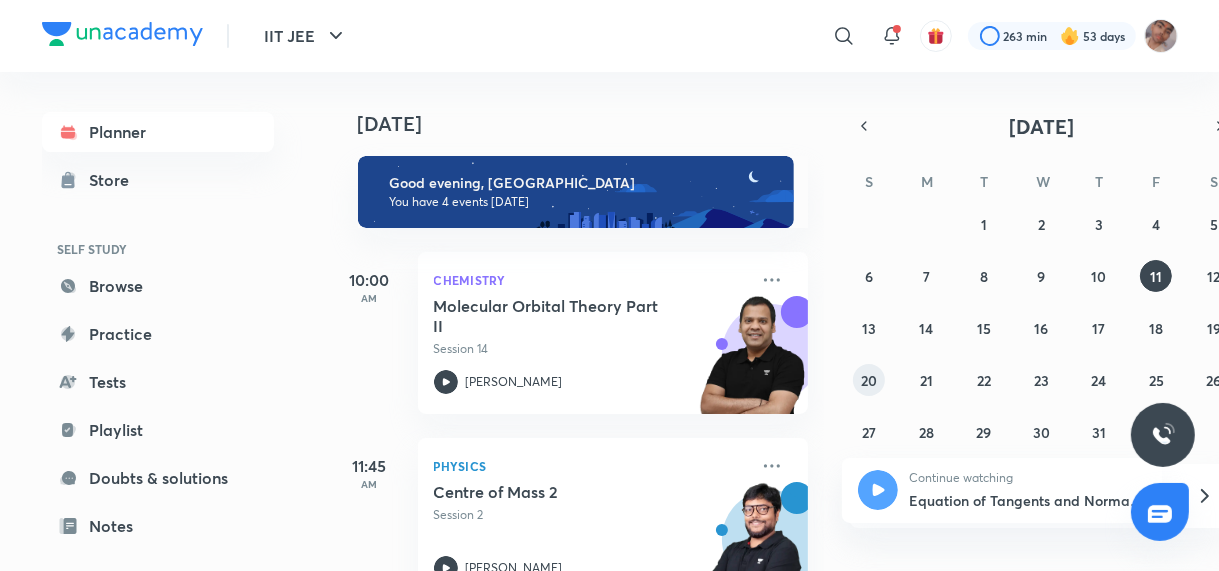 click on "20" at bounding box center (869, 380) 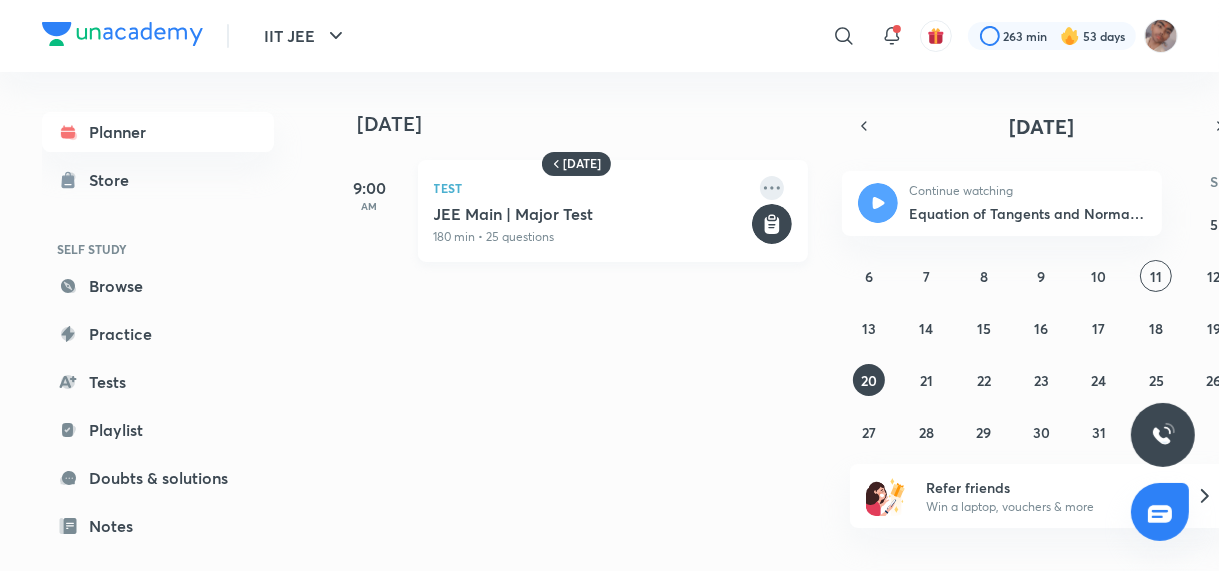 click 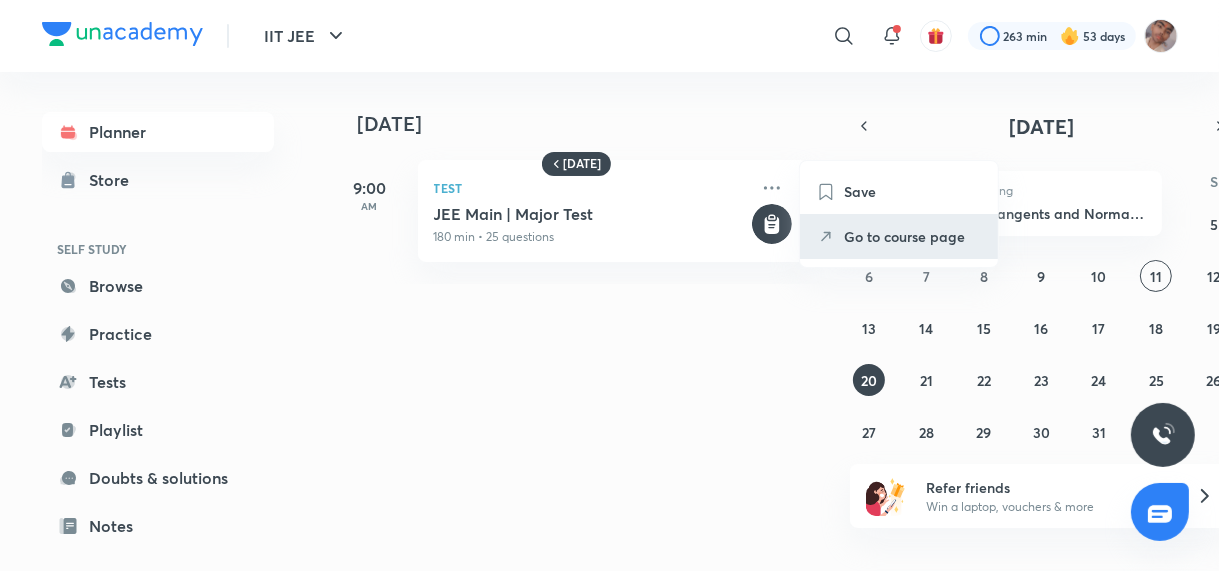 click on "Go to course page" at bounding box center (913, 236) 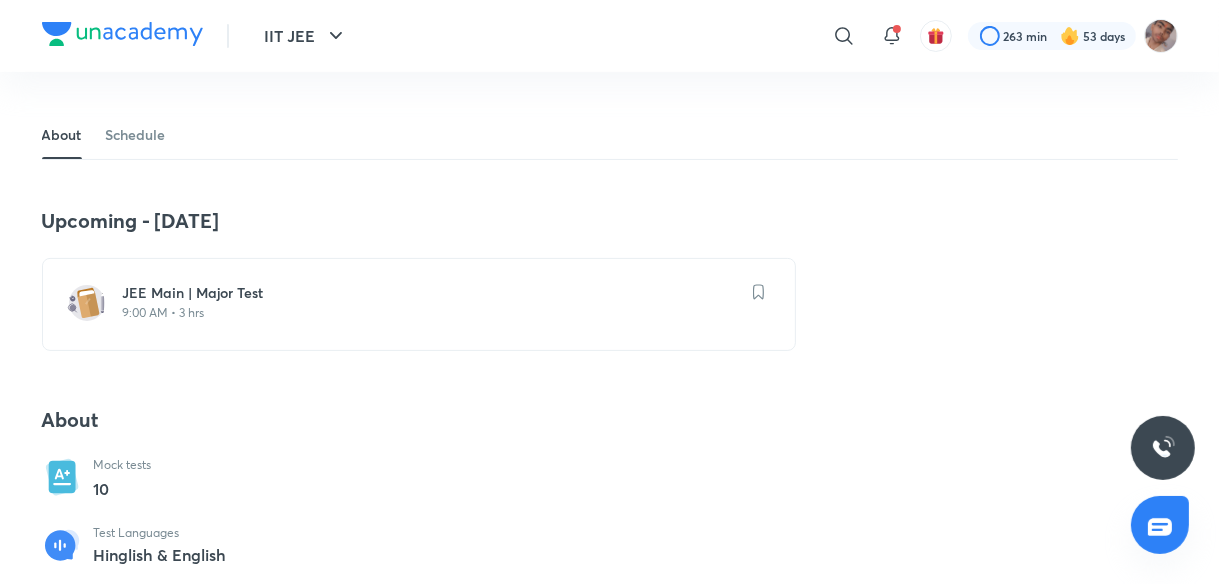 scroll, scrollTop: 350, scrollLeft: 0, axis: vertical 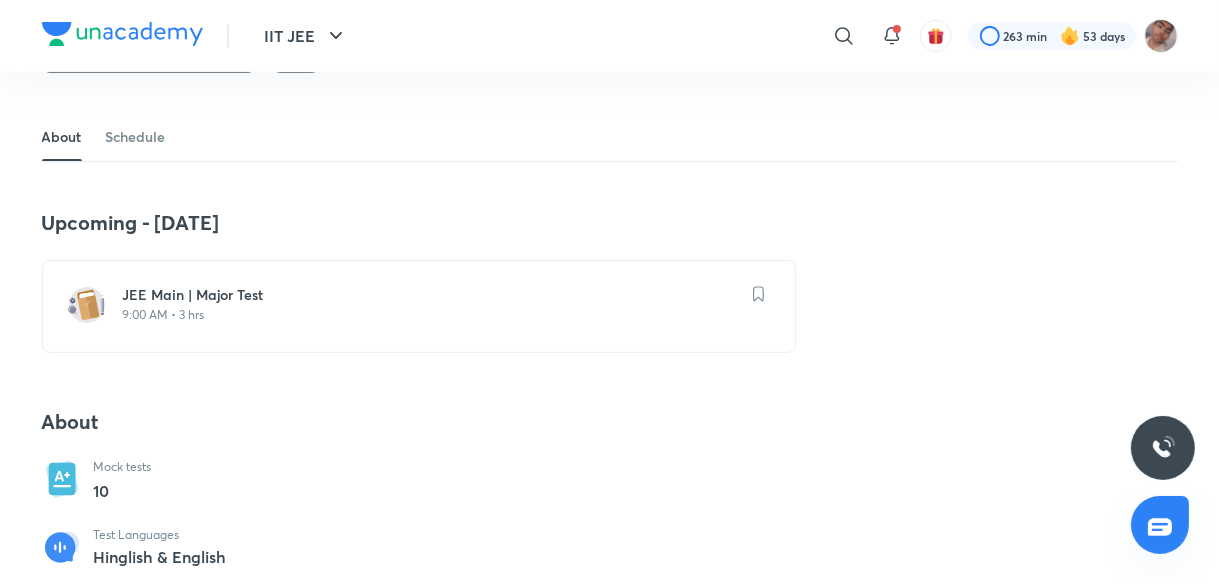 click on "JEE Main | Major Test" at bounding box center (431, 295) 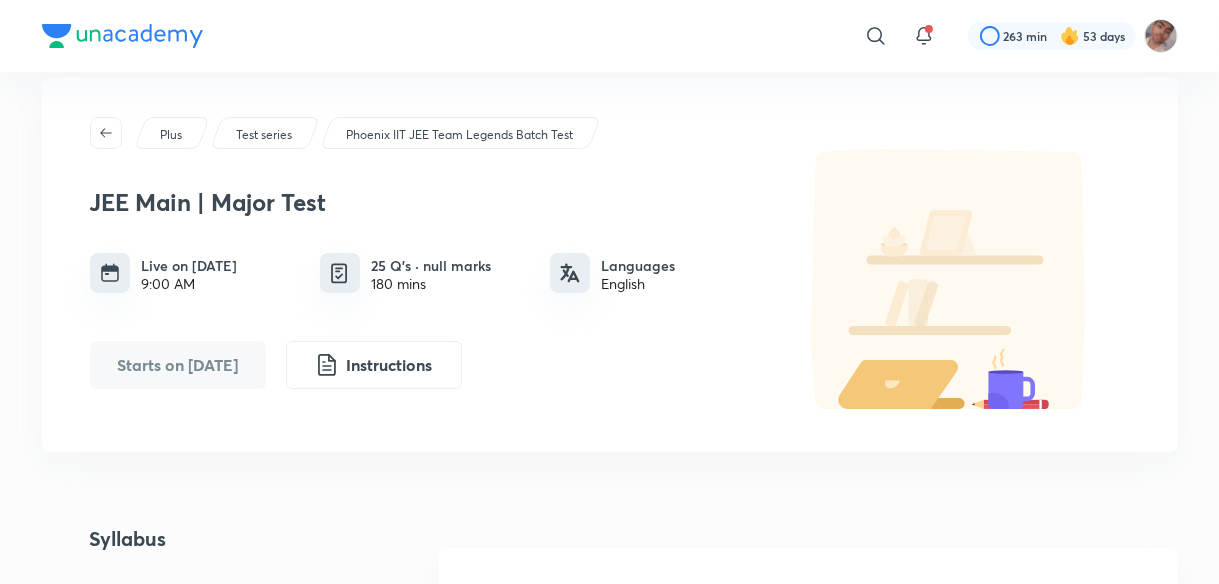scroll, scrollTop: 0, scrollLeft: 0, axis: both 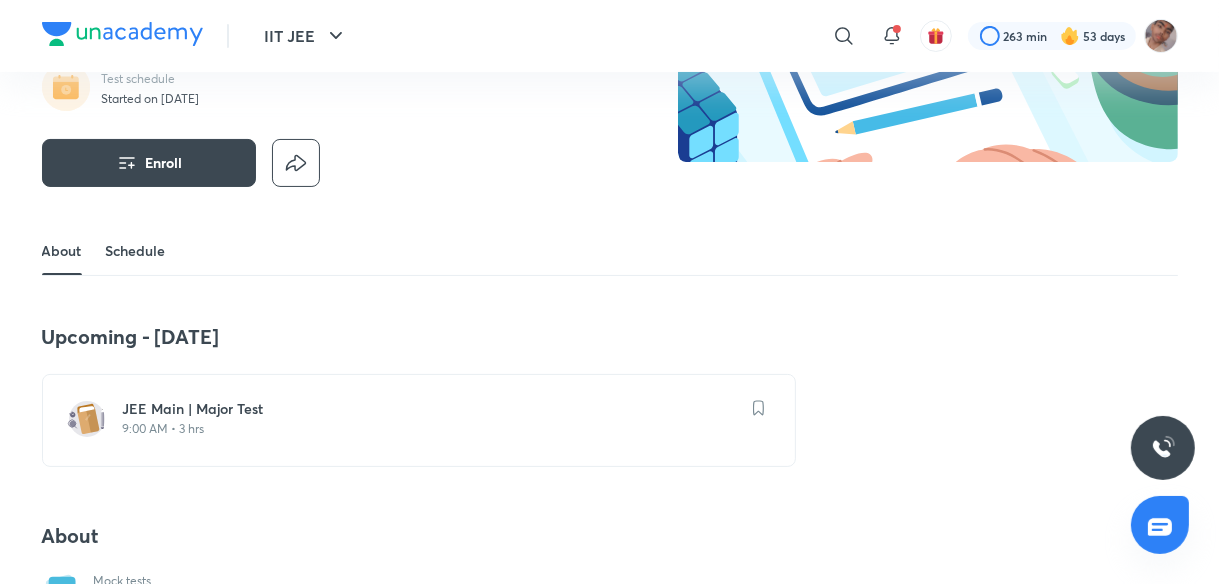 click on "Schedule" at bounding box center [136, 251] 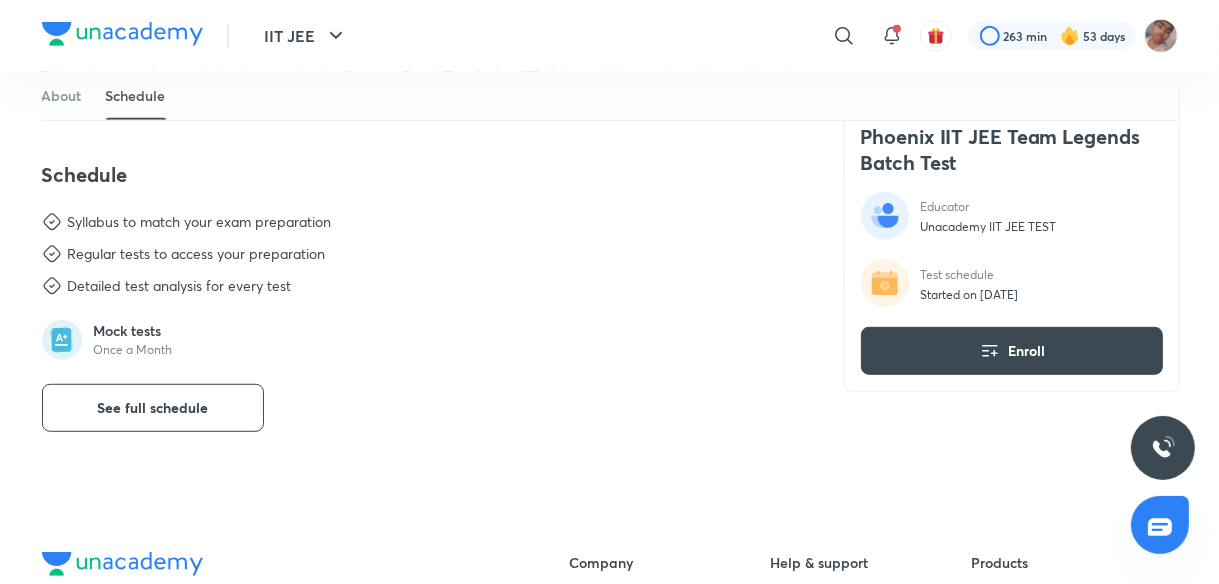 scroll, scrollTop: 897, scrollLeft: 0, axis: vertical 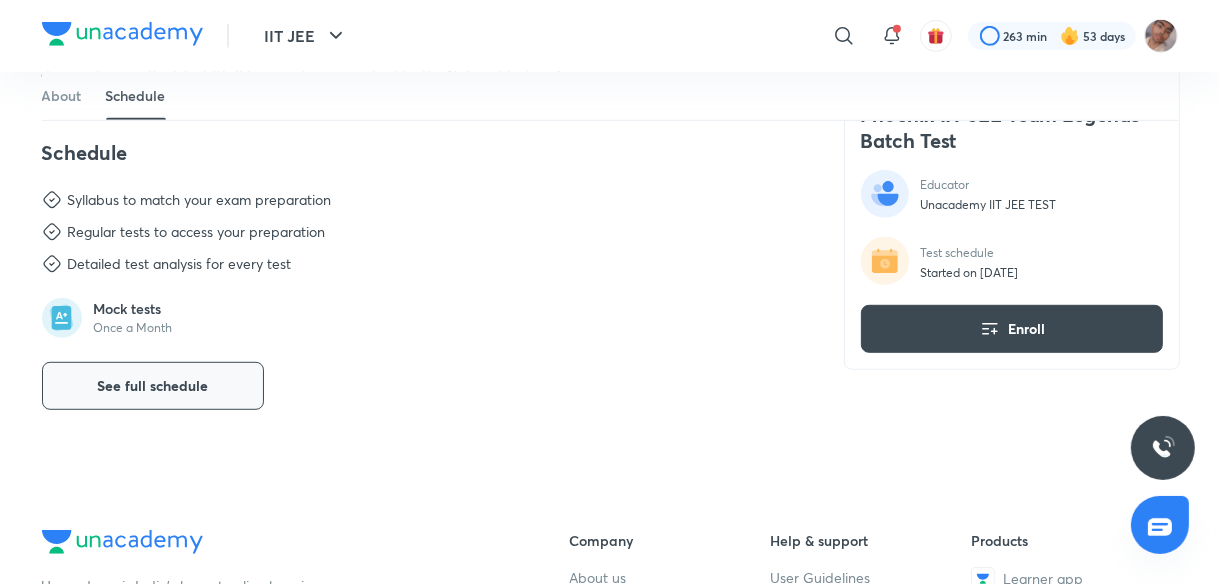 click on "See full schedule" at bounding box center [152, 386] 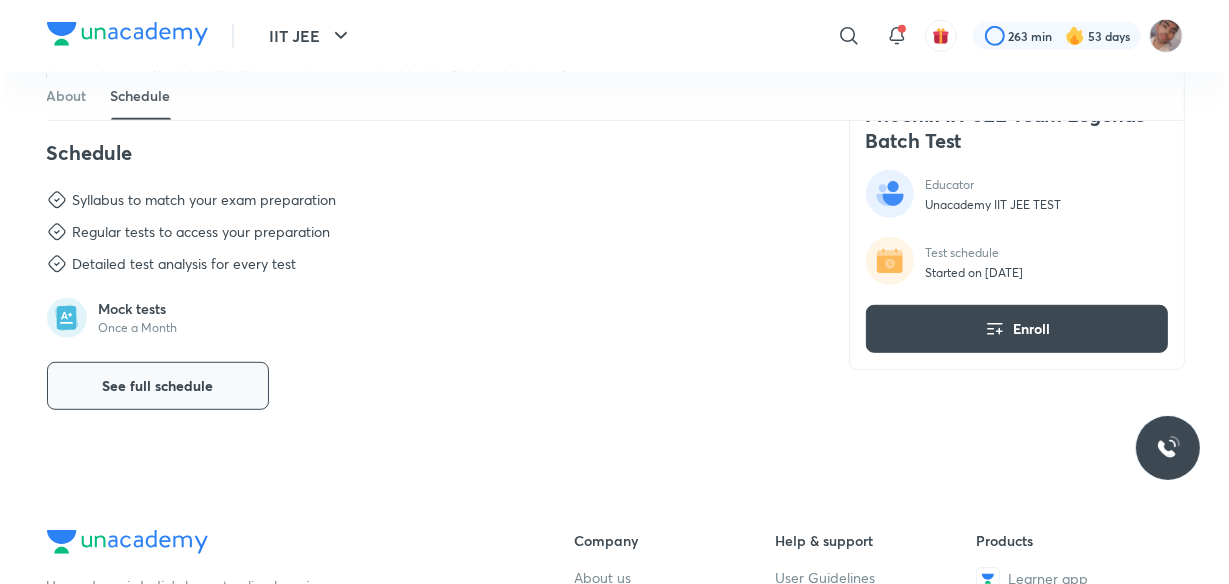 scroll, scrollTop: 0, scrollLeft: 0, axis: both 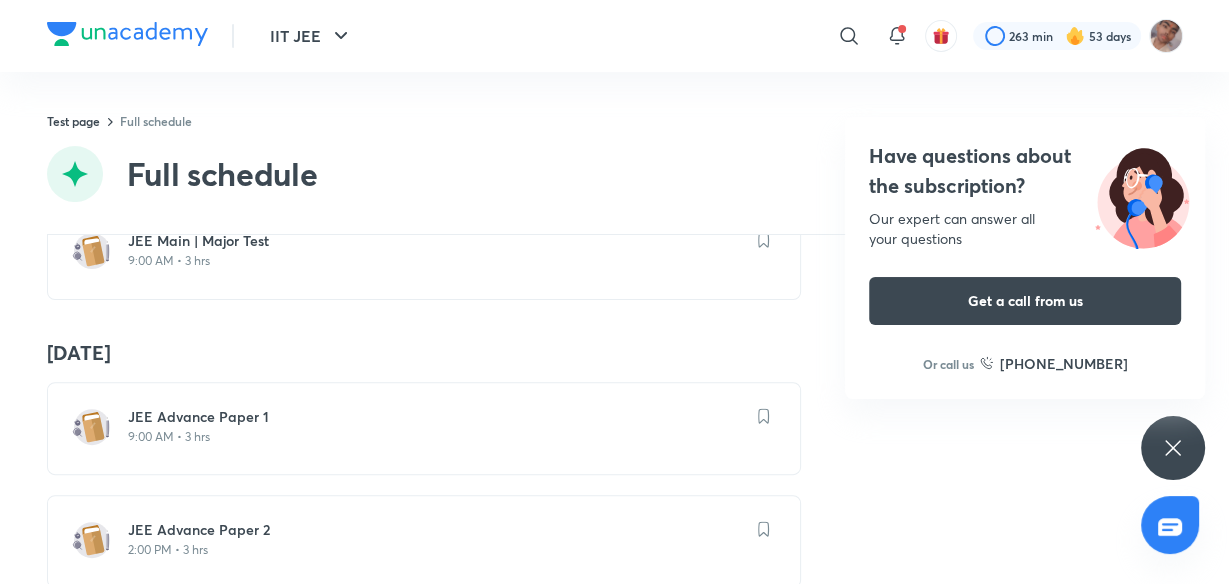 click on "JEE Advance Paper 1 9:00 AM • 3 hrs" at bounding box center (436, 426) 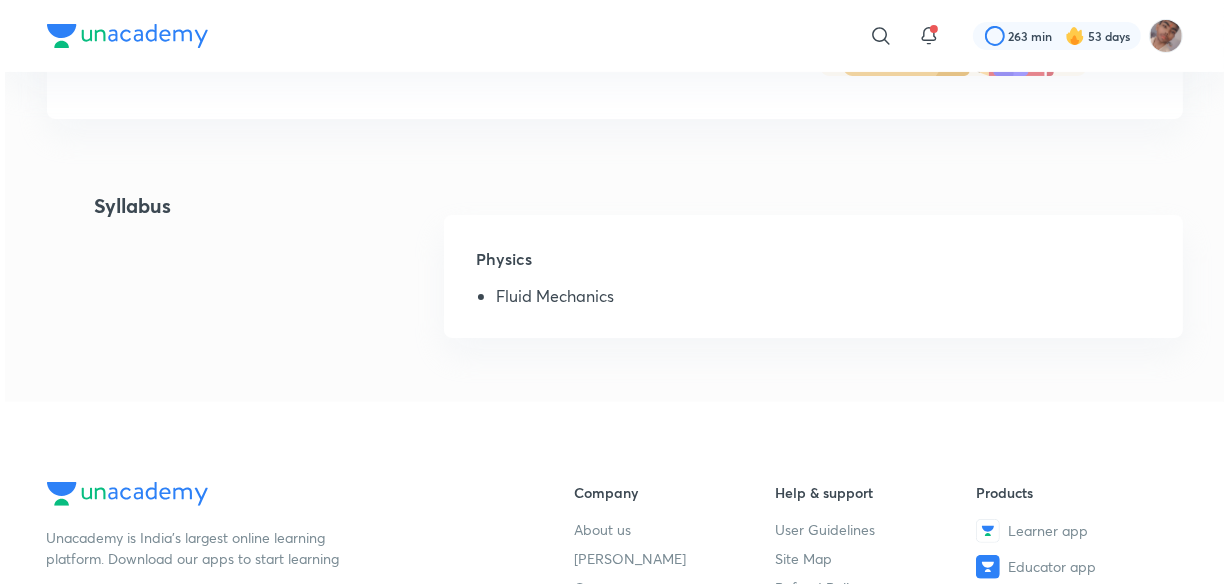 scroll, scrollTop: 0, scrollLeft: 0, axis: both 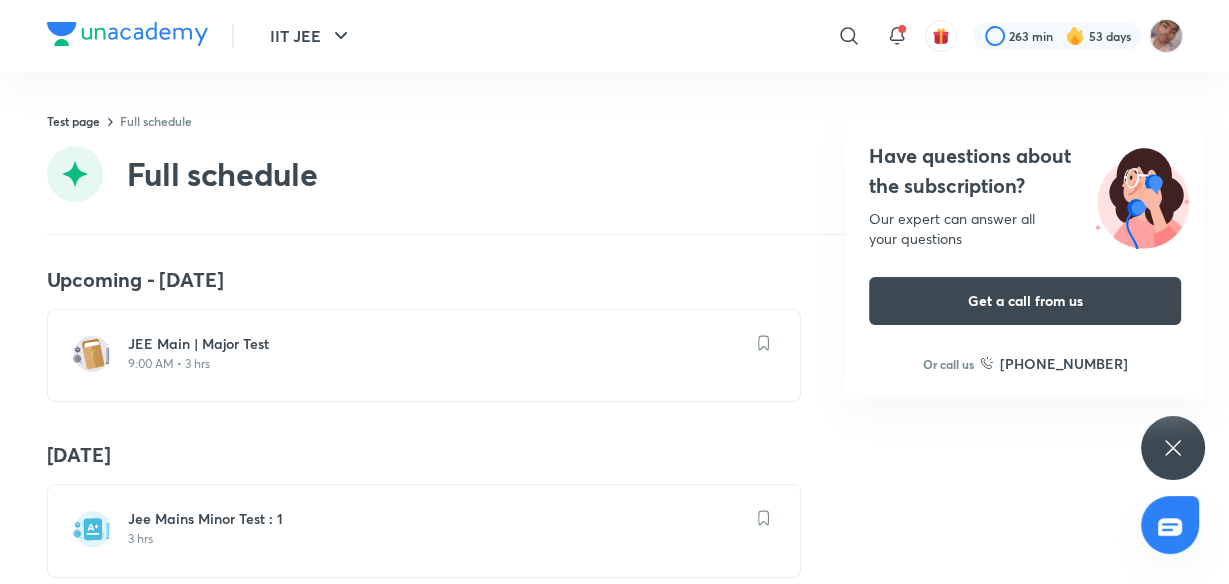click on "15 Jun Jee Mains Minor Test : 1 3 hrs" at bounding box center (615, 509) 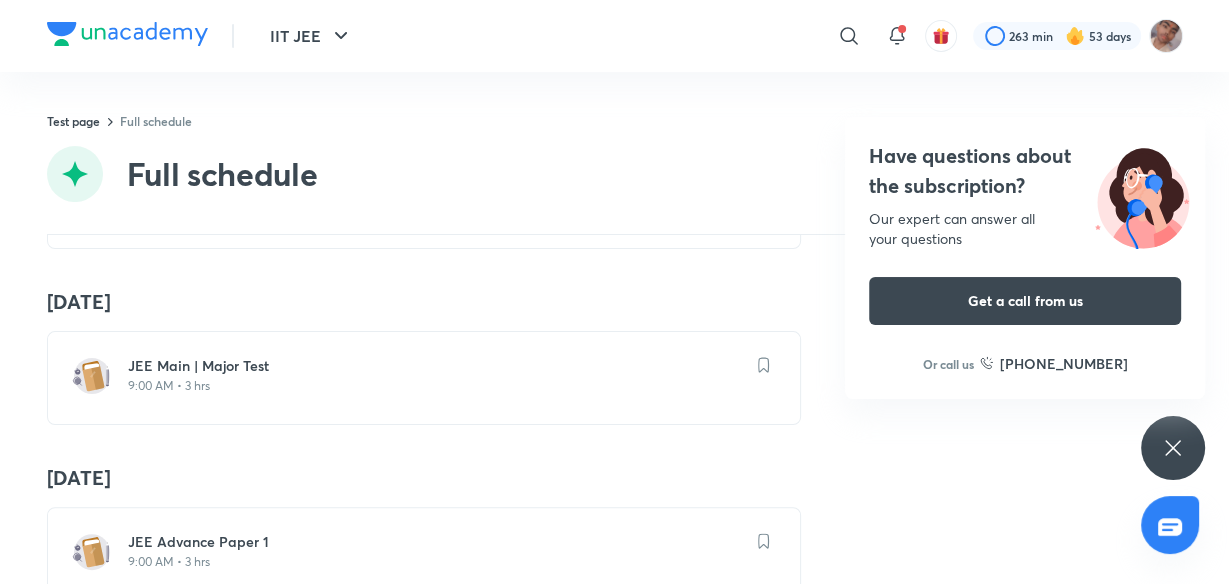 scroll, scrollTop: 0, scrollLeft: 0, axis: both 